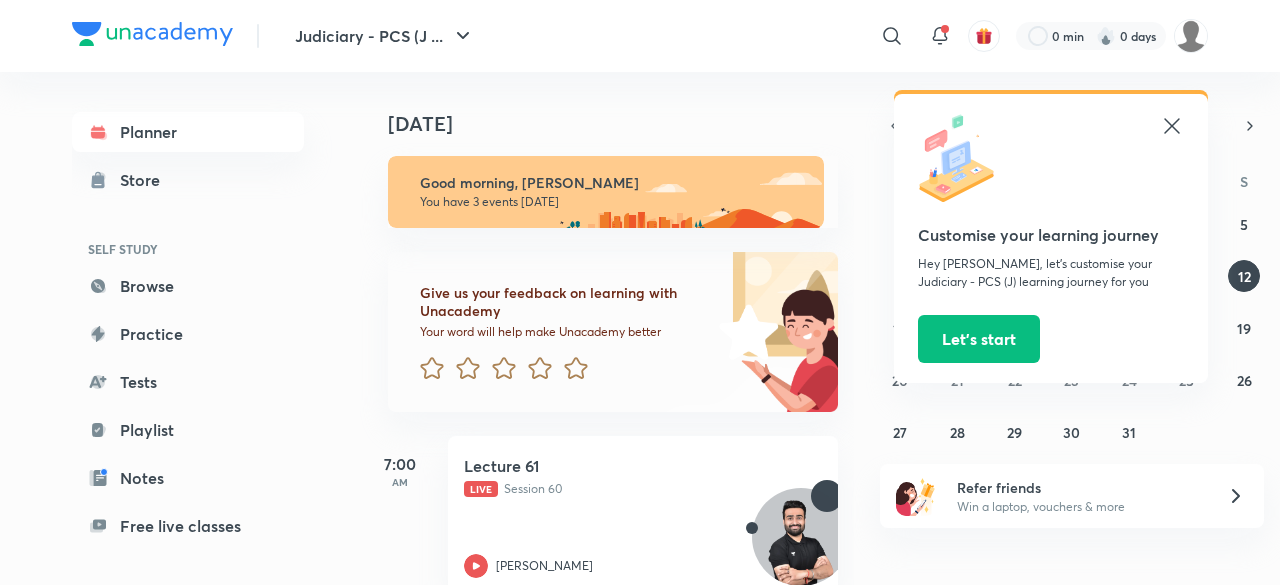 scroll, scrollTop: 0, scrollLeft: 0, axis: both 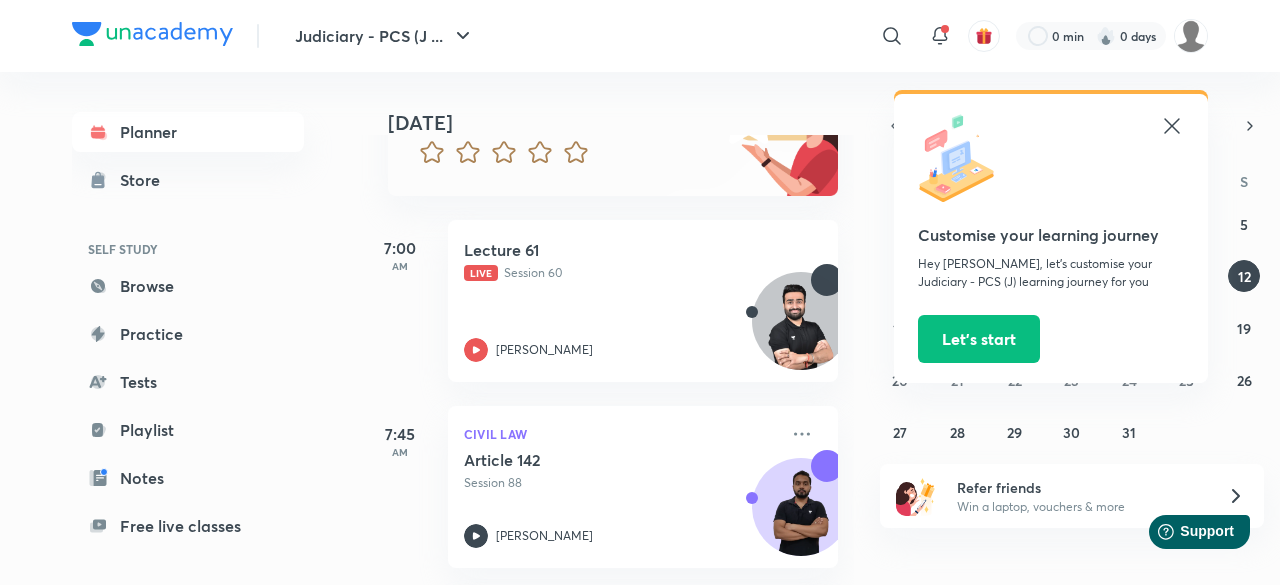 click 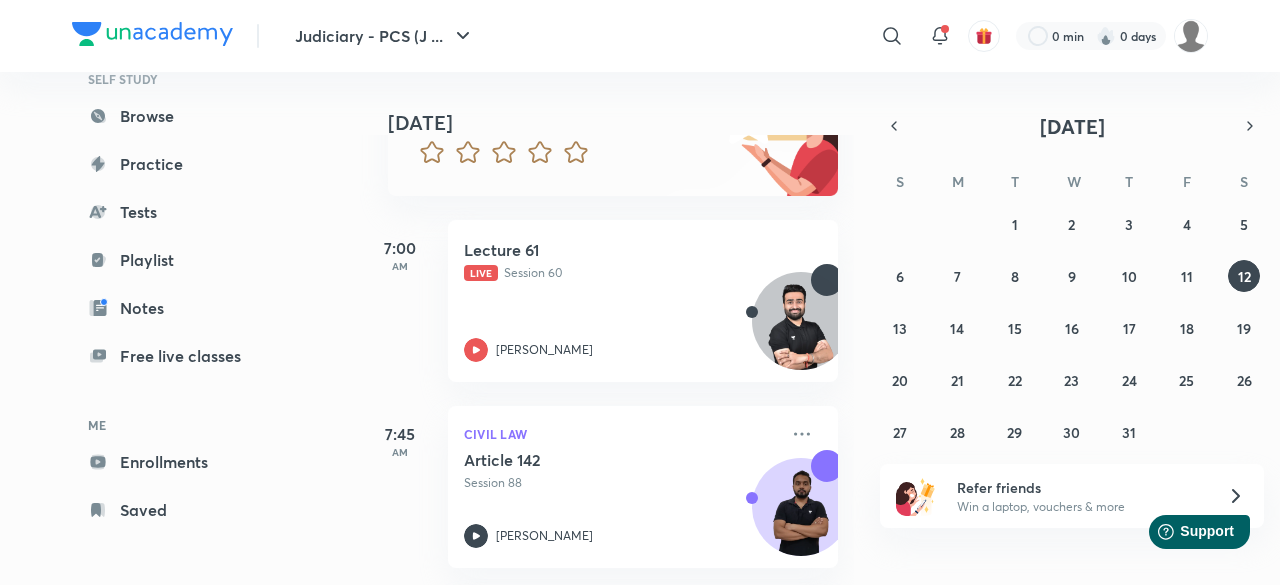 scroll, scrollTop: 0, scrollLeft: 0, axis: both 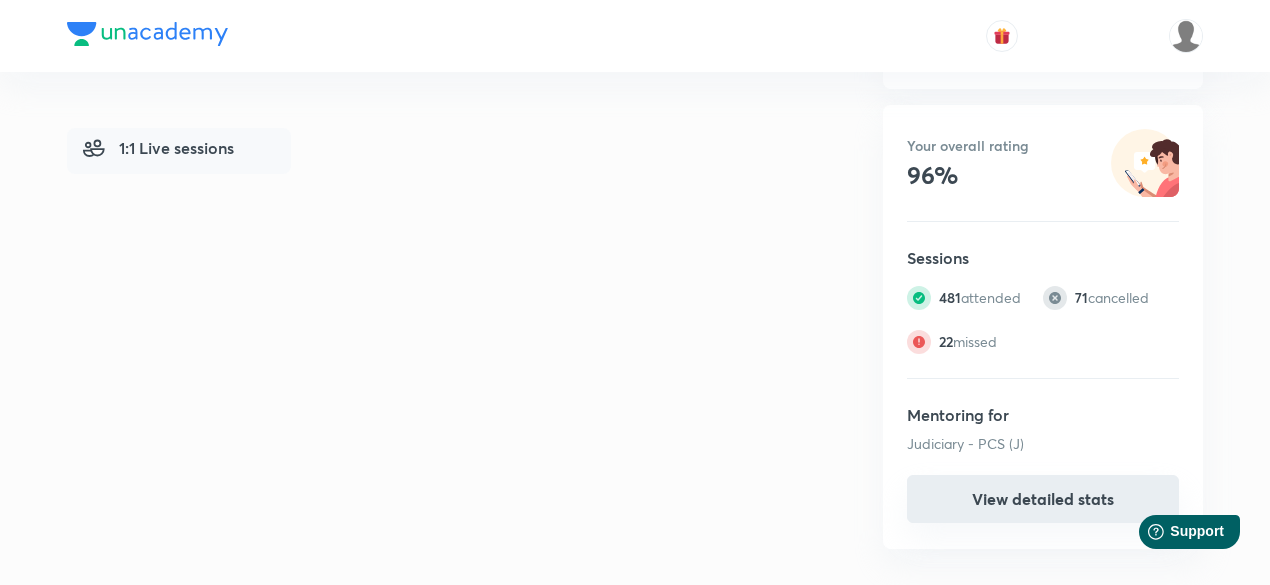 click on "View detailed stats" at bounding box center (1043, 499) 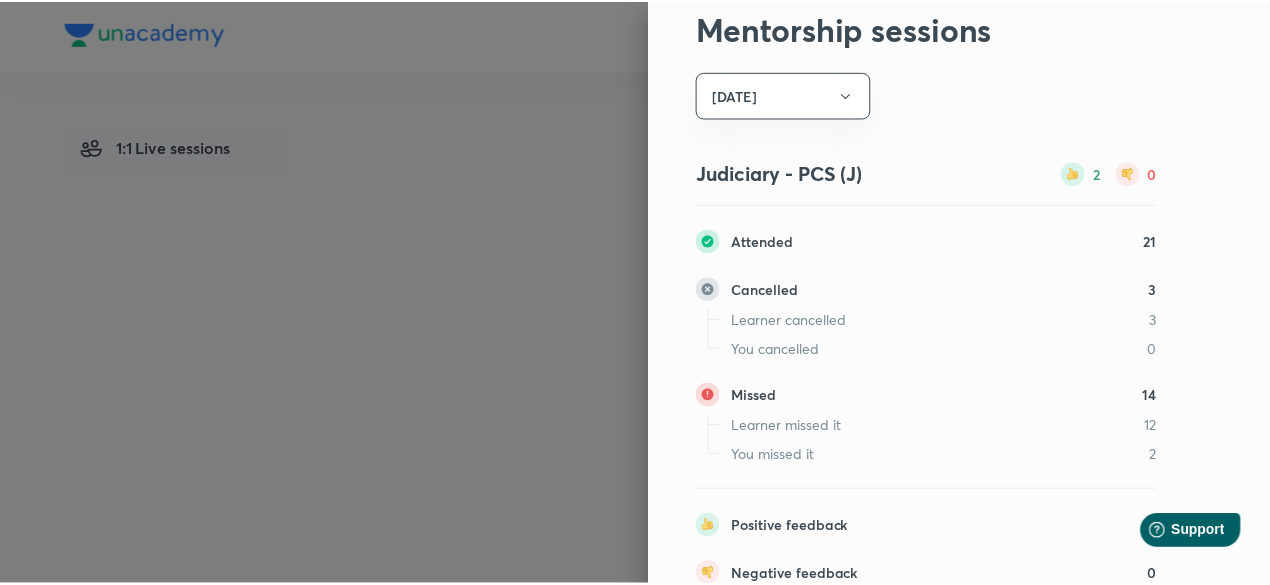 scroll, scrollTop: 0, scrollLeft: 0, axis: both 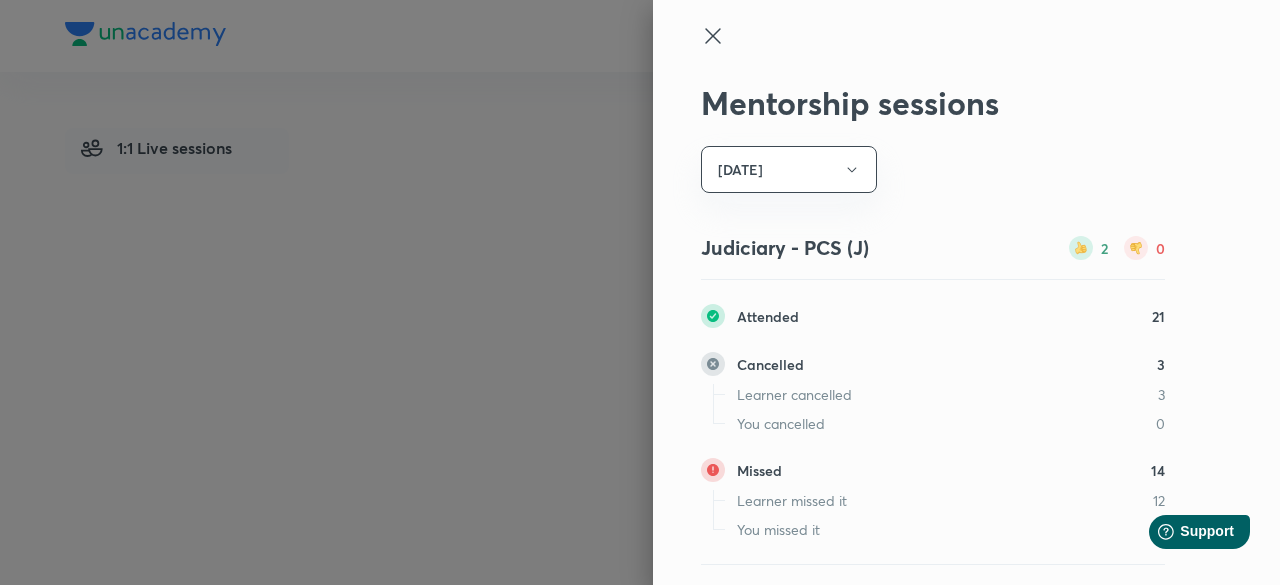click 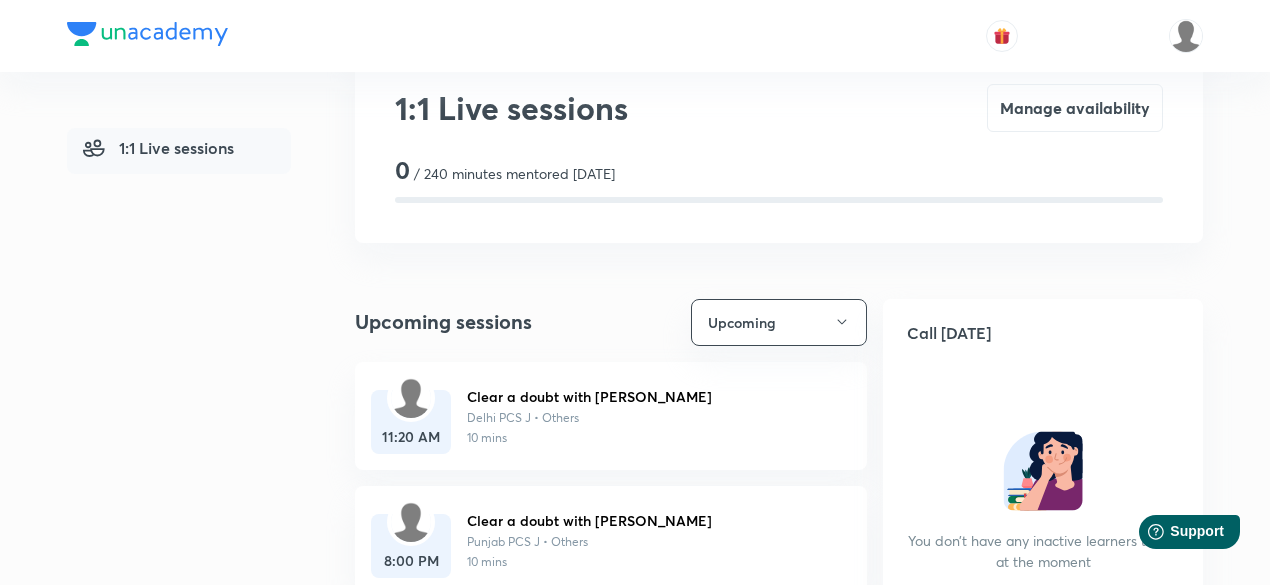 scroll, scrollTop: 0, scrollLeft: 0, axis: both 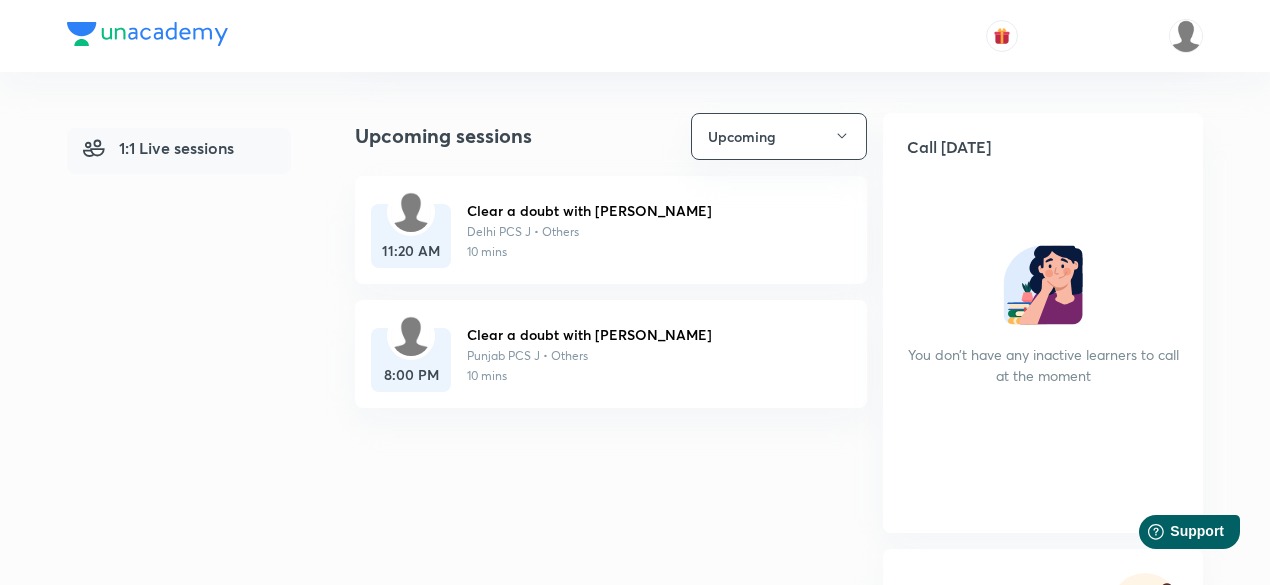 click at bounding box center [411, 212] 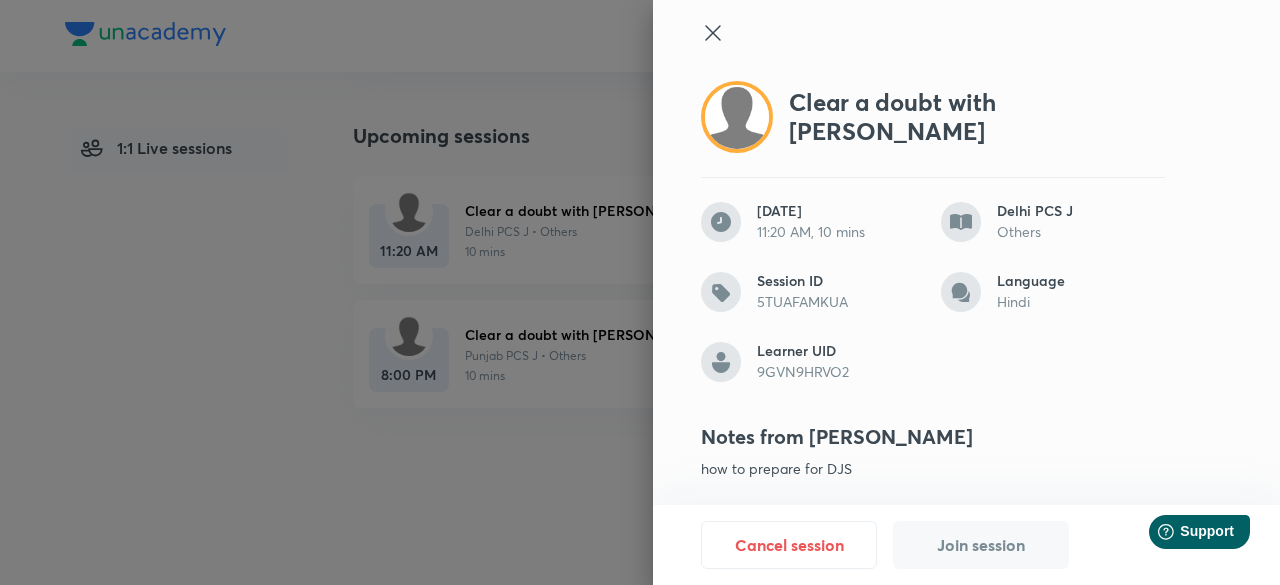 scroll, scrollTop: 0, scrollLeft: 0, axis: both 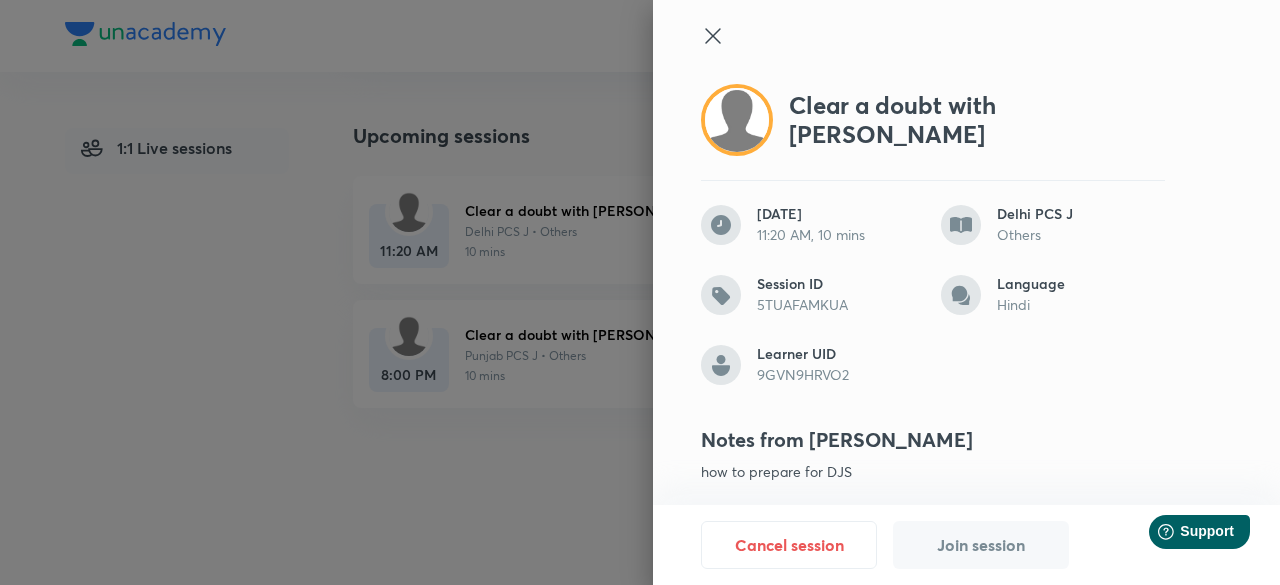 click 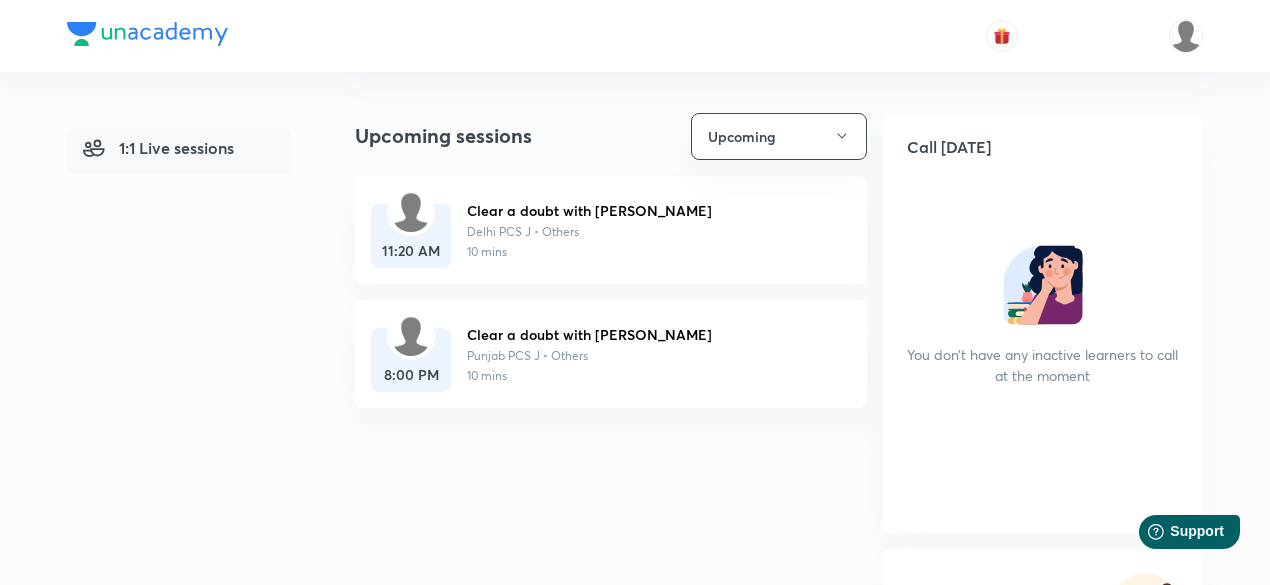 click at bounding box center (411, 336) 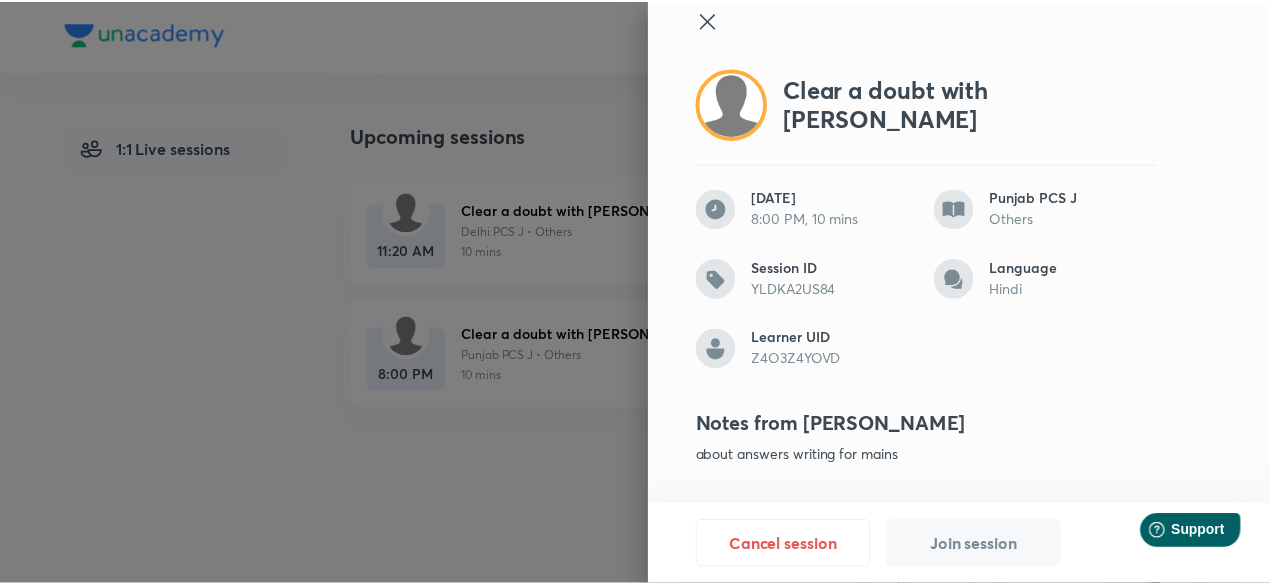 scroll, scrollTop: 0, scrollLeft: 0, axis: both 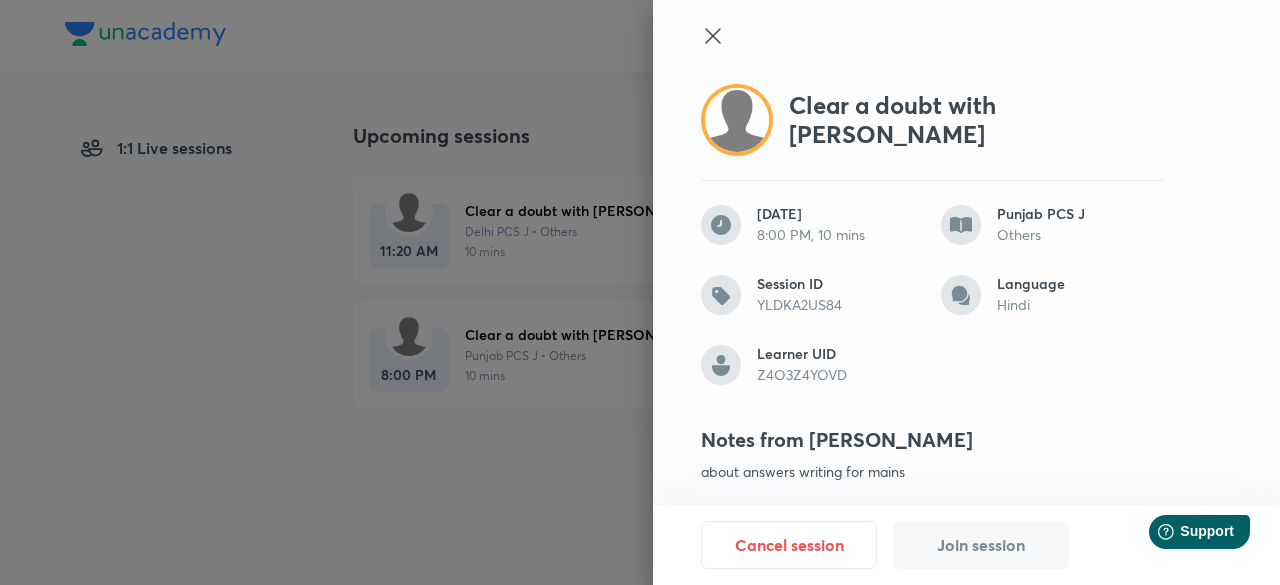 click 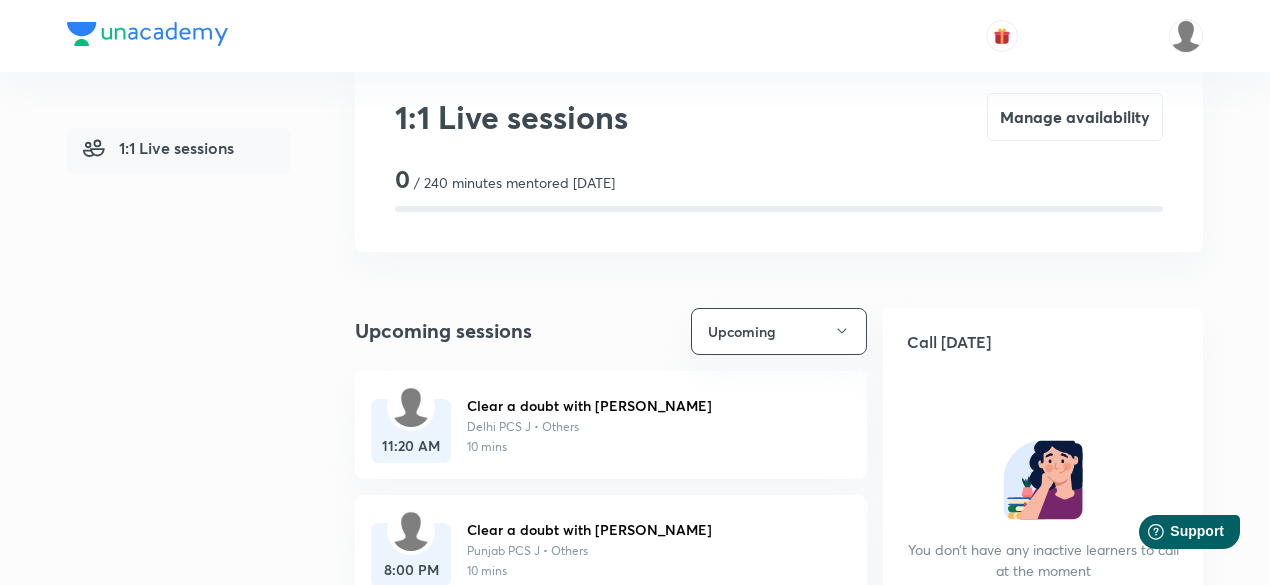 scroll, scrollTop: 0, scrollLeft: 0, axis: both 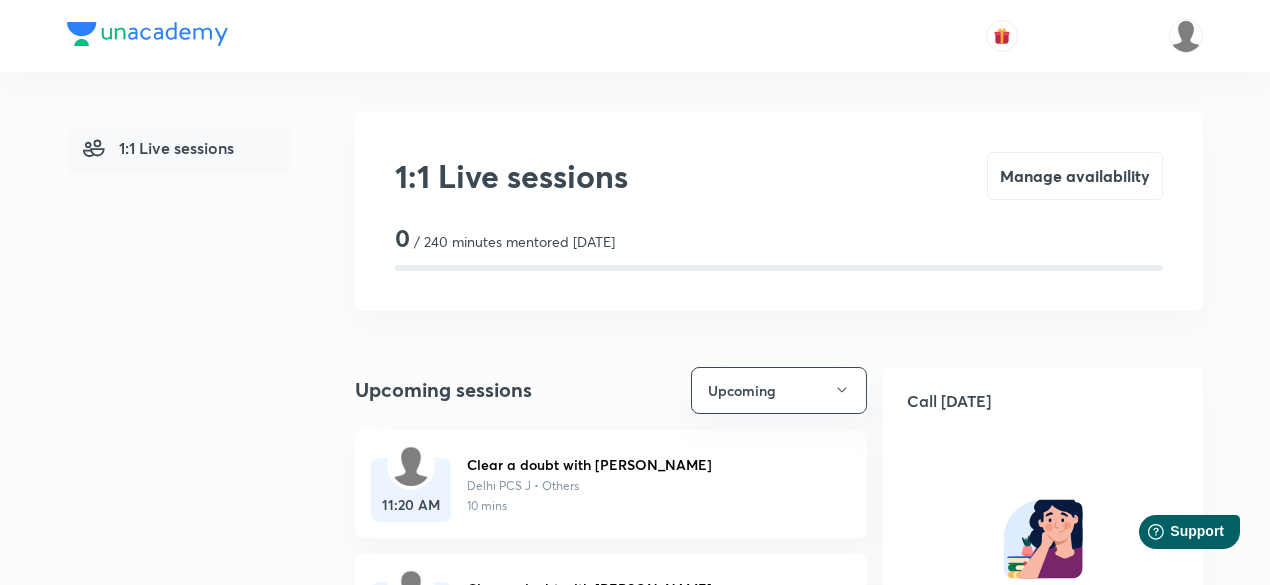 drag, startPoint x: 1074, startPoint y: 181, endPoint x: 895, endPoint y: 227, distance: 184.81613 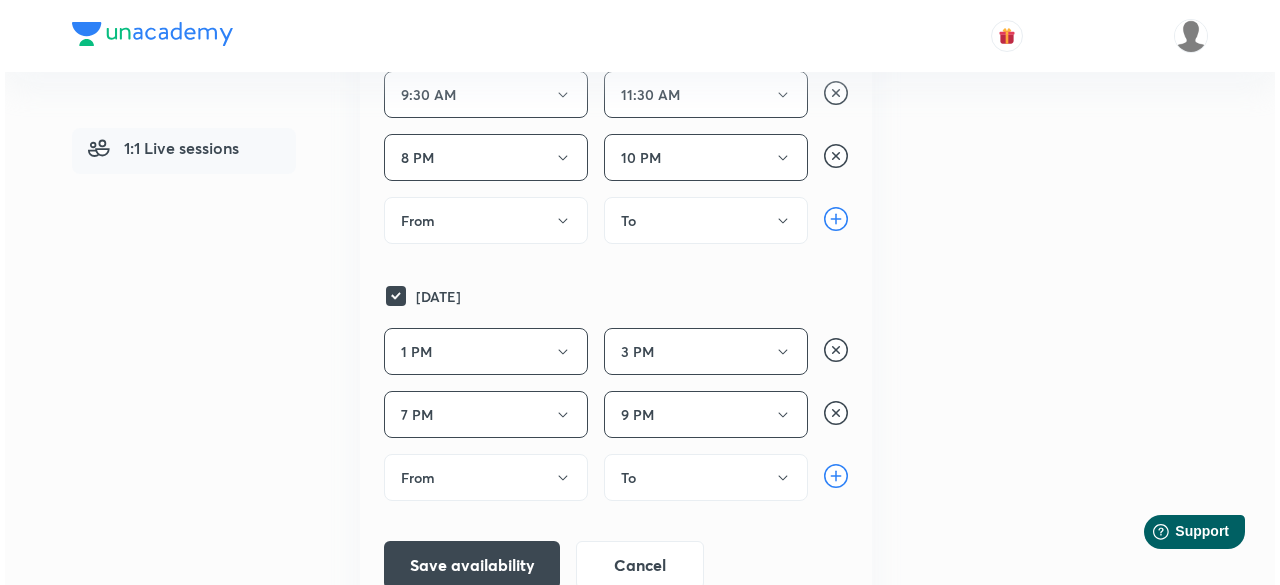 scroll, scrollTop: 1261, scrollLeft: 0, axis: vertical 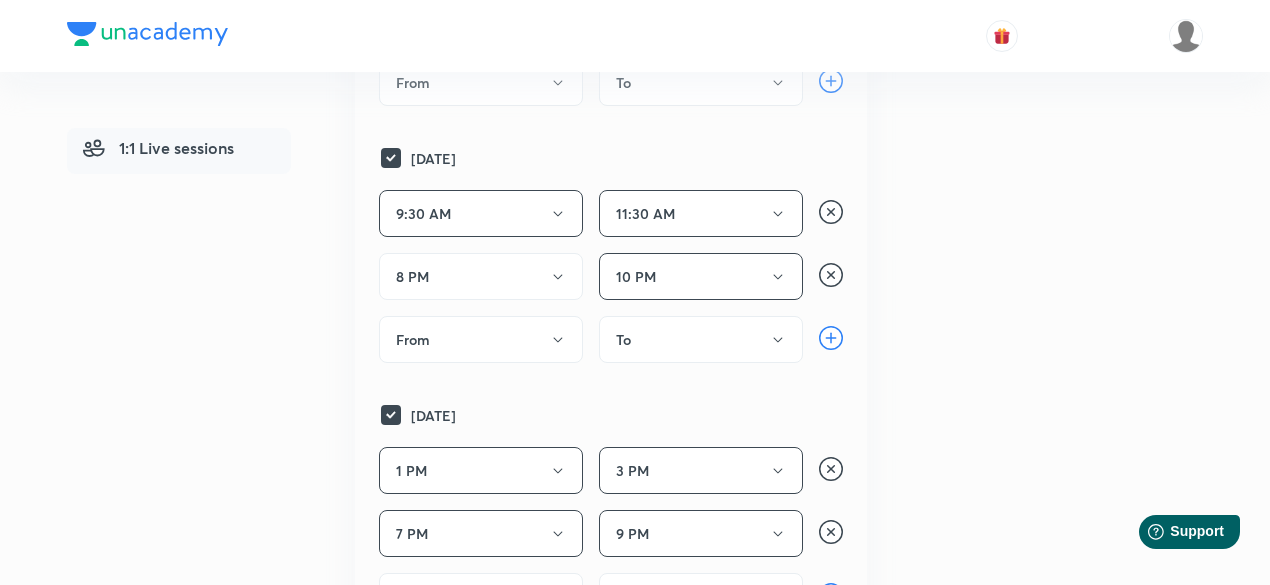 click on "8 PM" at bounding box center (481, 276) 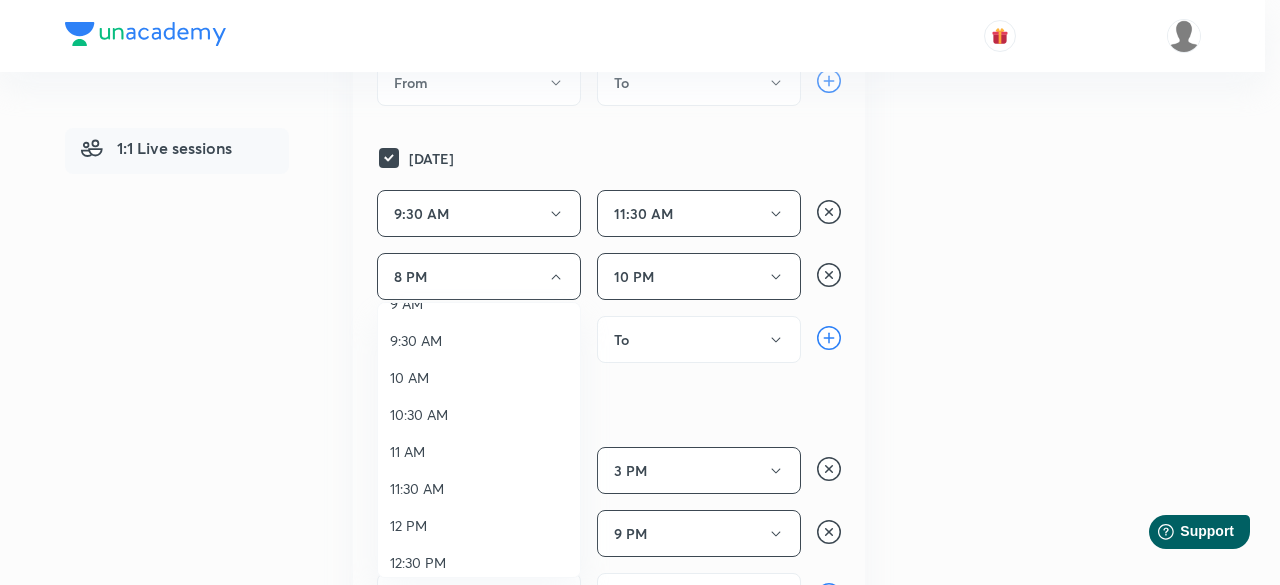 scroll, scrollTop: 200, scrollLeft: 0, axis: vertical 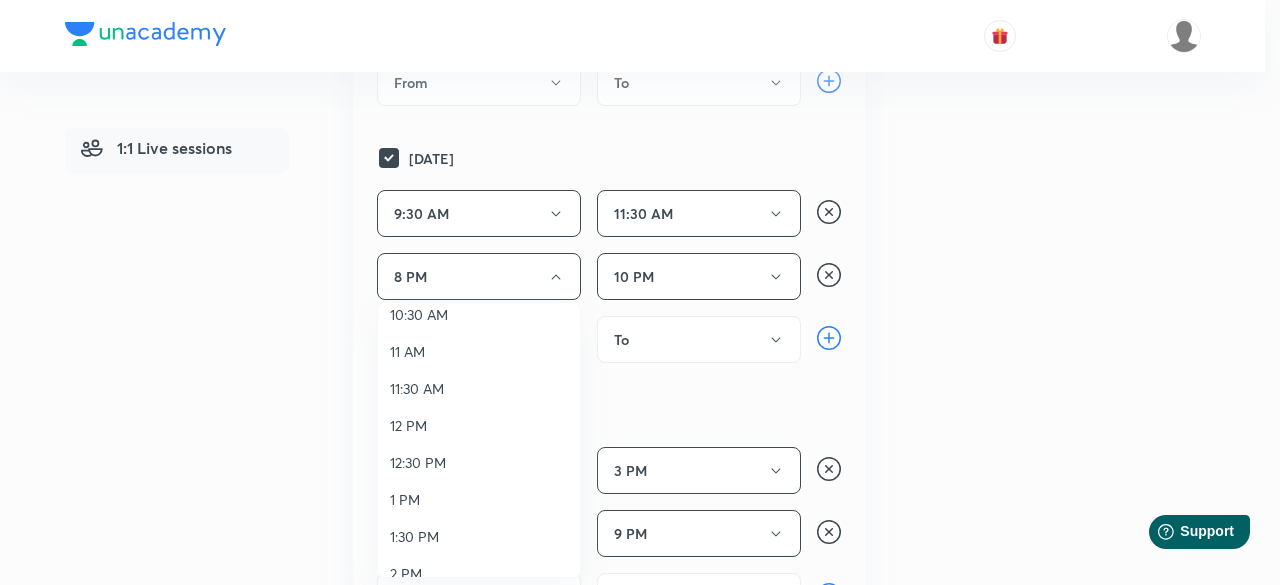 click on "1 PM" at bounding box center (479, 499) 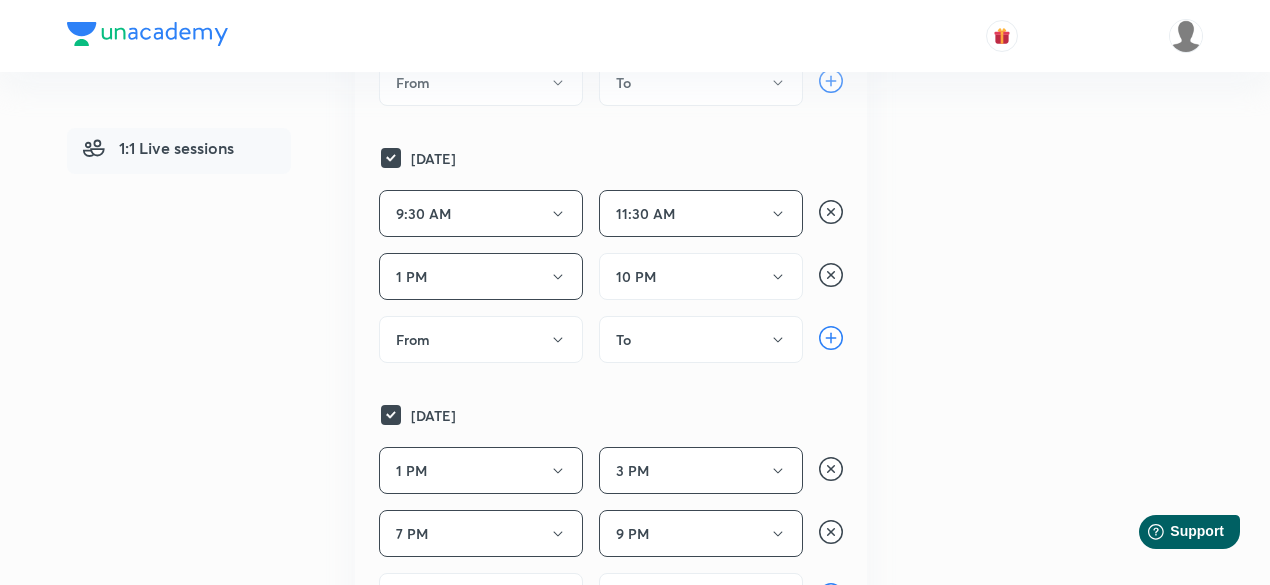 click on "10 PM" at bounding box center [701, 276] 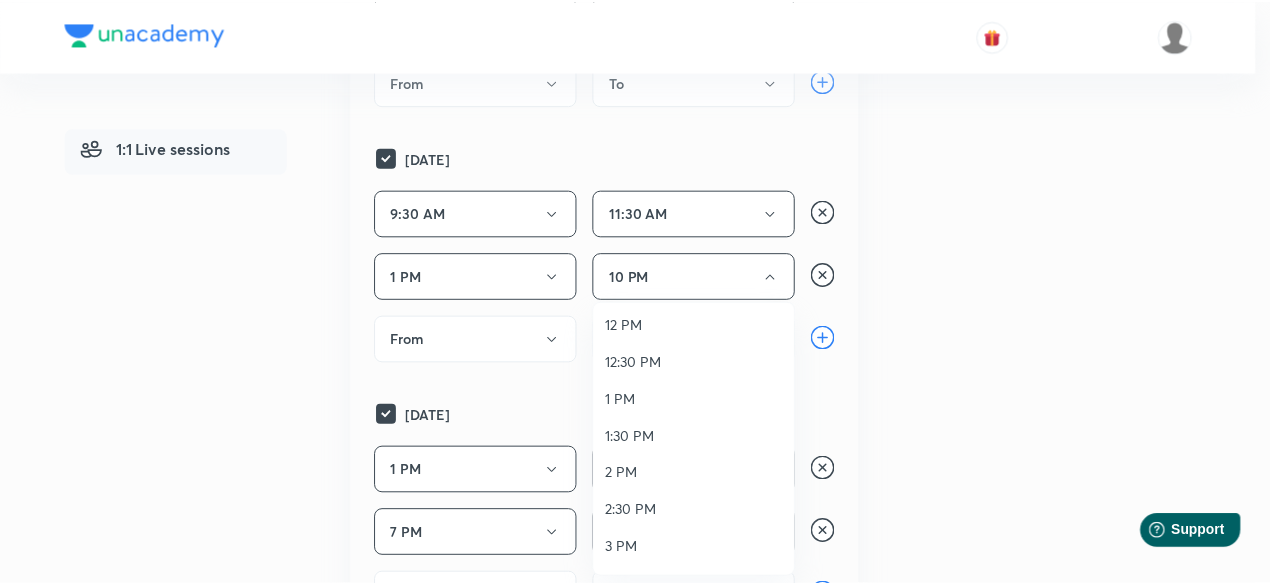 scroll, scrollTop: 400, scrollLeft: 0, axis: vertical 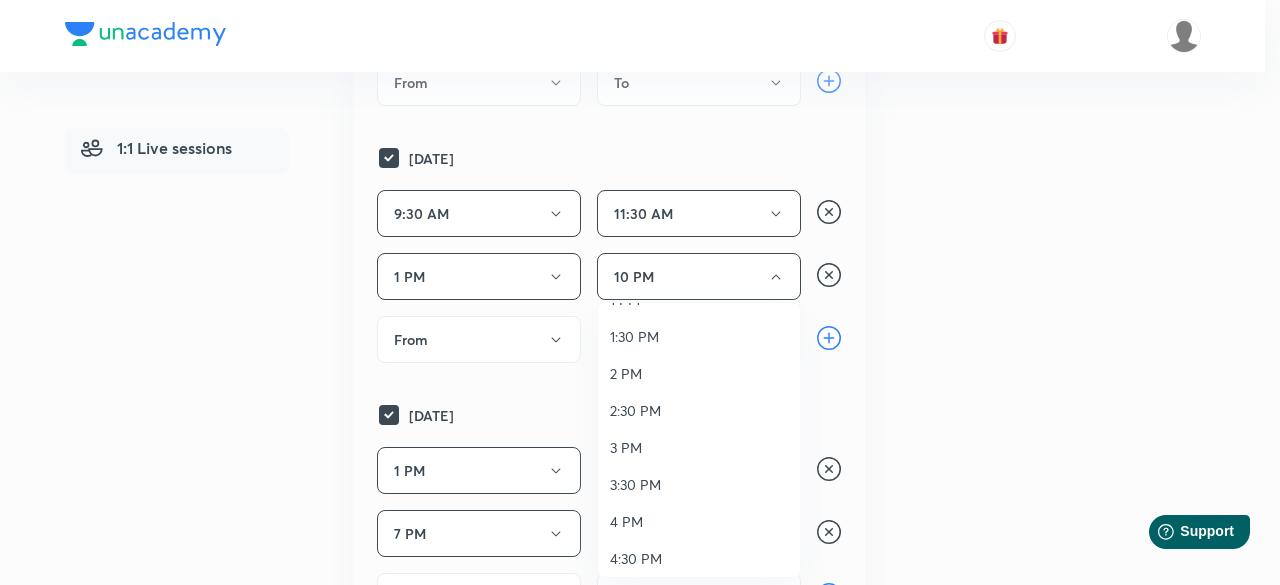 click on "3 PM" at bounding box center [699, 447] 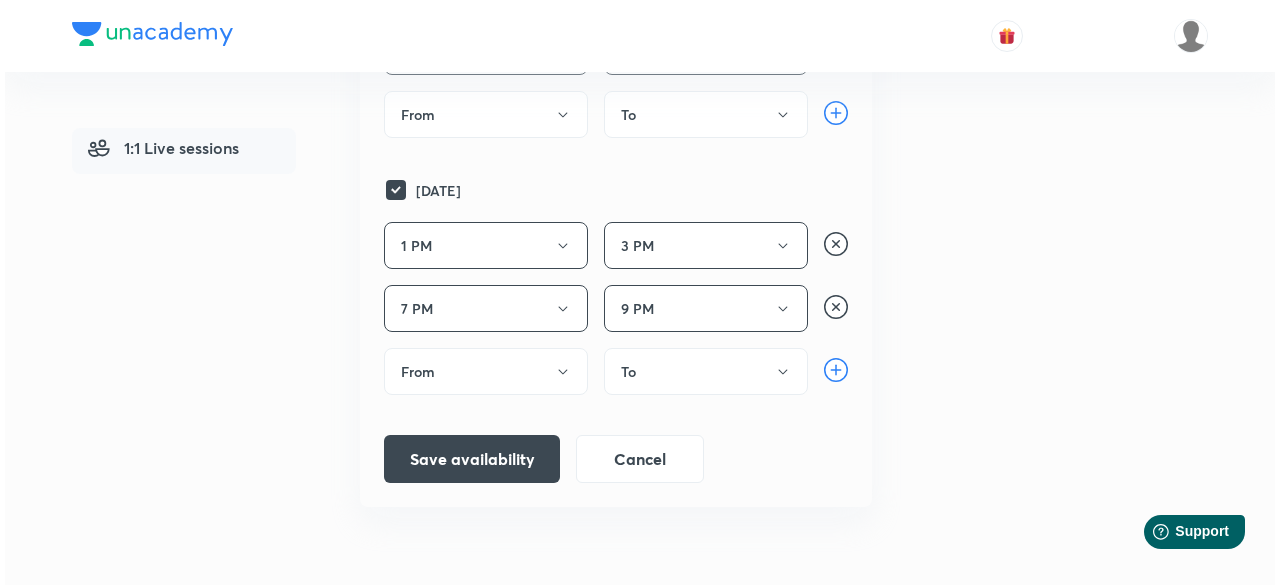 scroll, scrollTop: 1561, scrollLeft: 0, axis: vertical 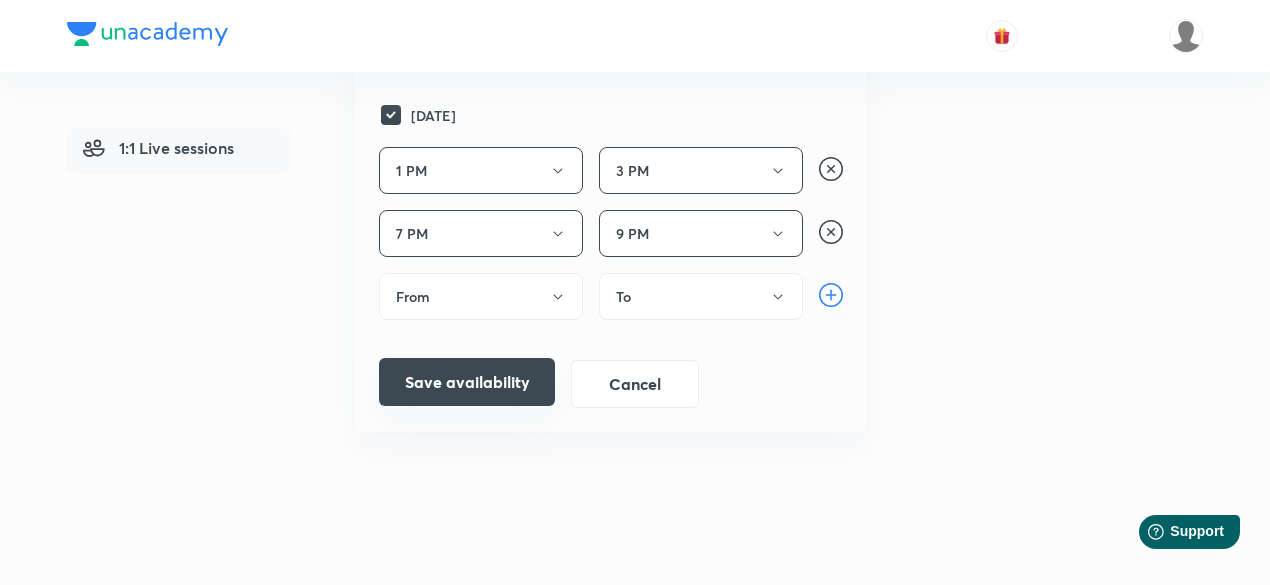 click on "Save availability" at bounding box center [467, 382] 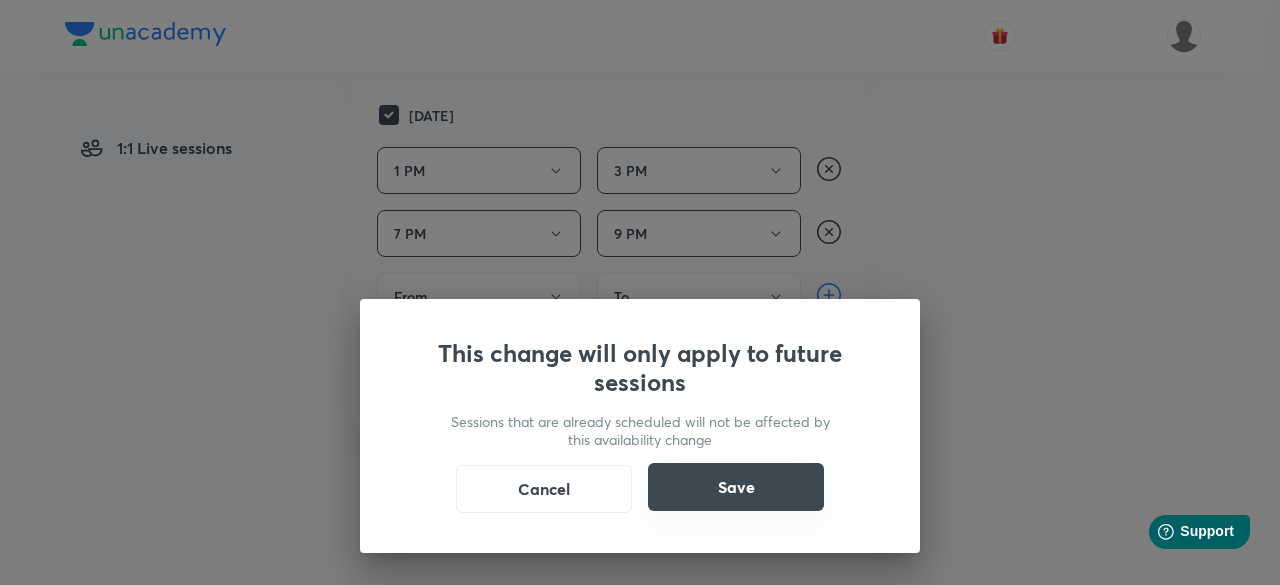 click on "Save" at bounding box center (736, 487) 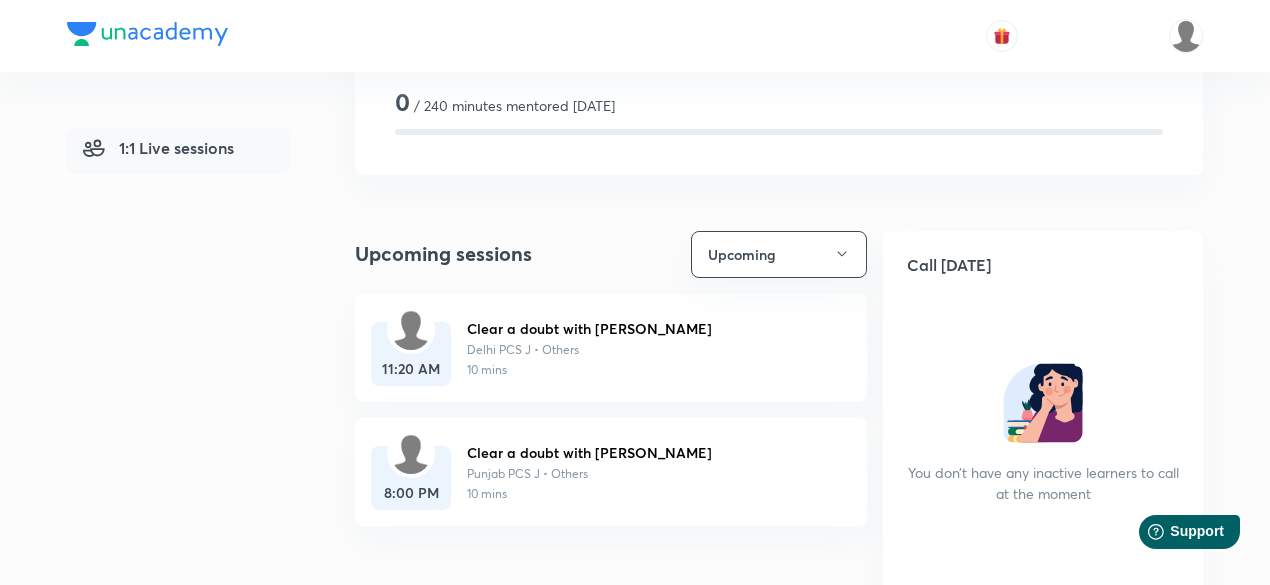 scroll, scrollTop: 140, scrollLeft: 0, axis: vertical 